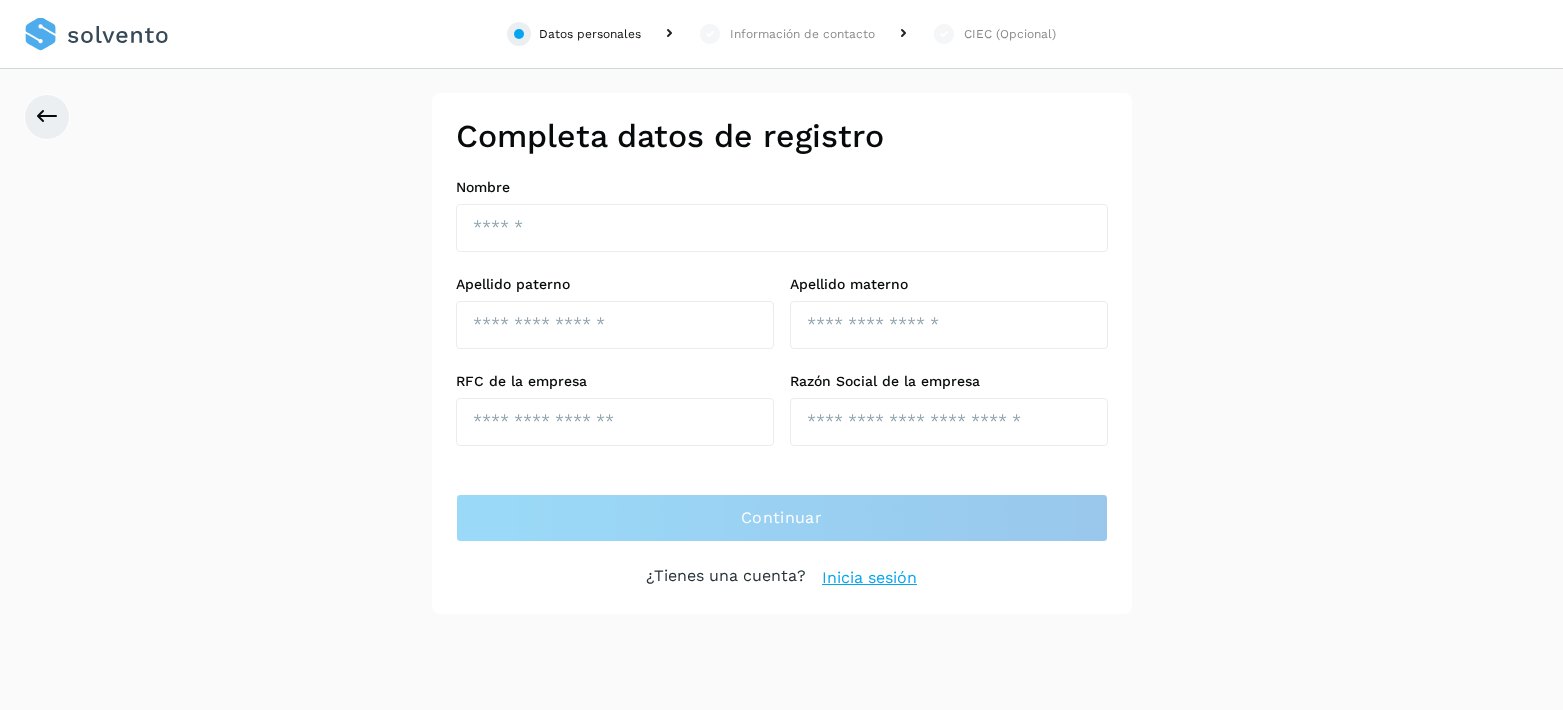 scroll, scrollTop: 0, scrollLeft: 0, axis: both 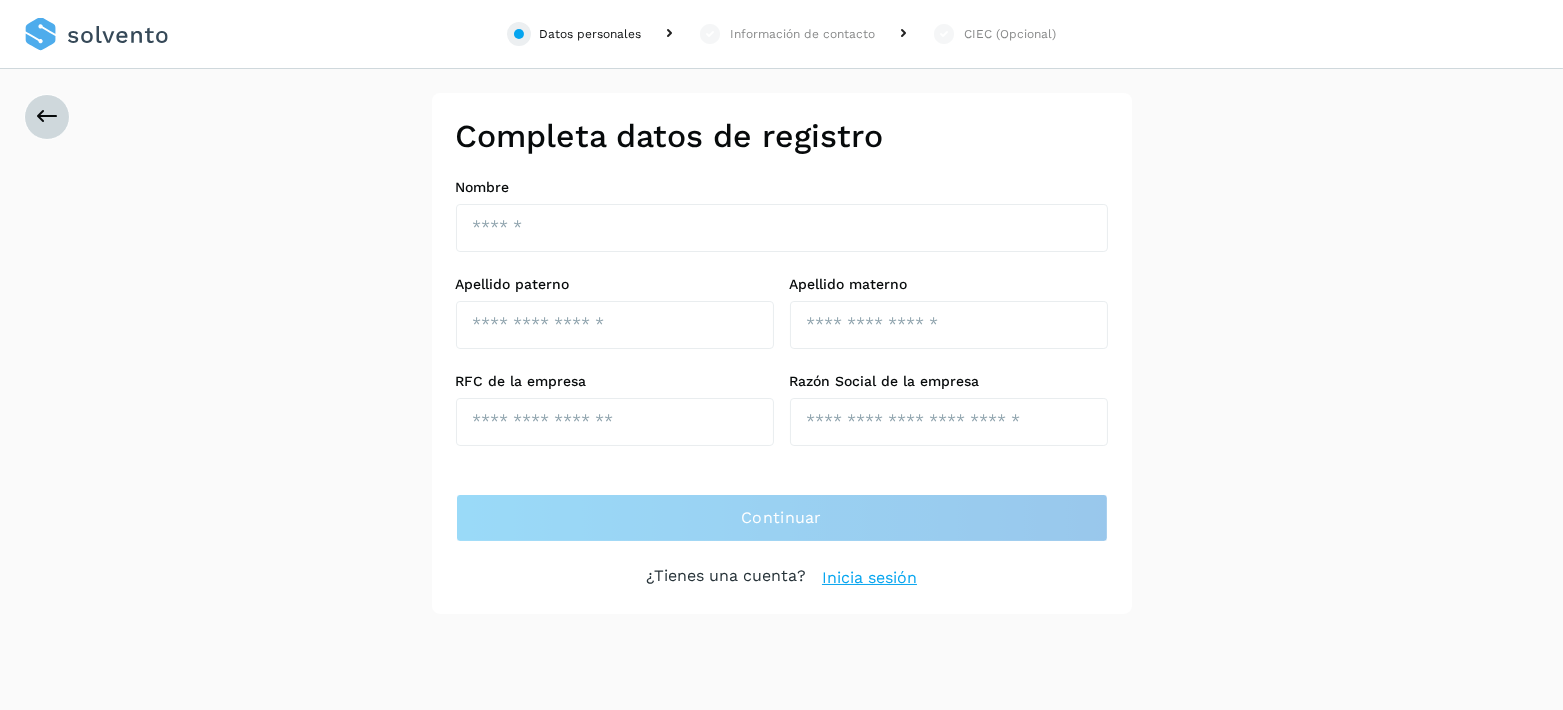 drag, startPoint x: 25, startPoint y: 84, endPoint x: 44, endPoint y: 109, distance: 31.400637 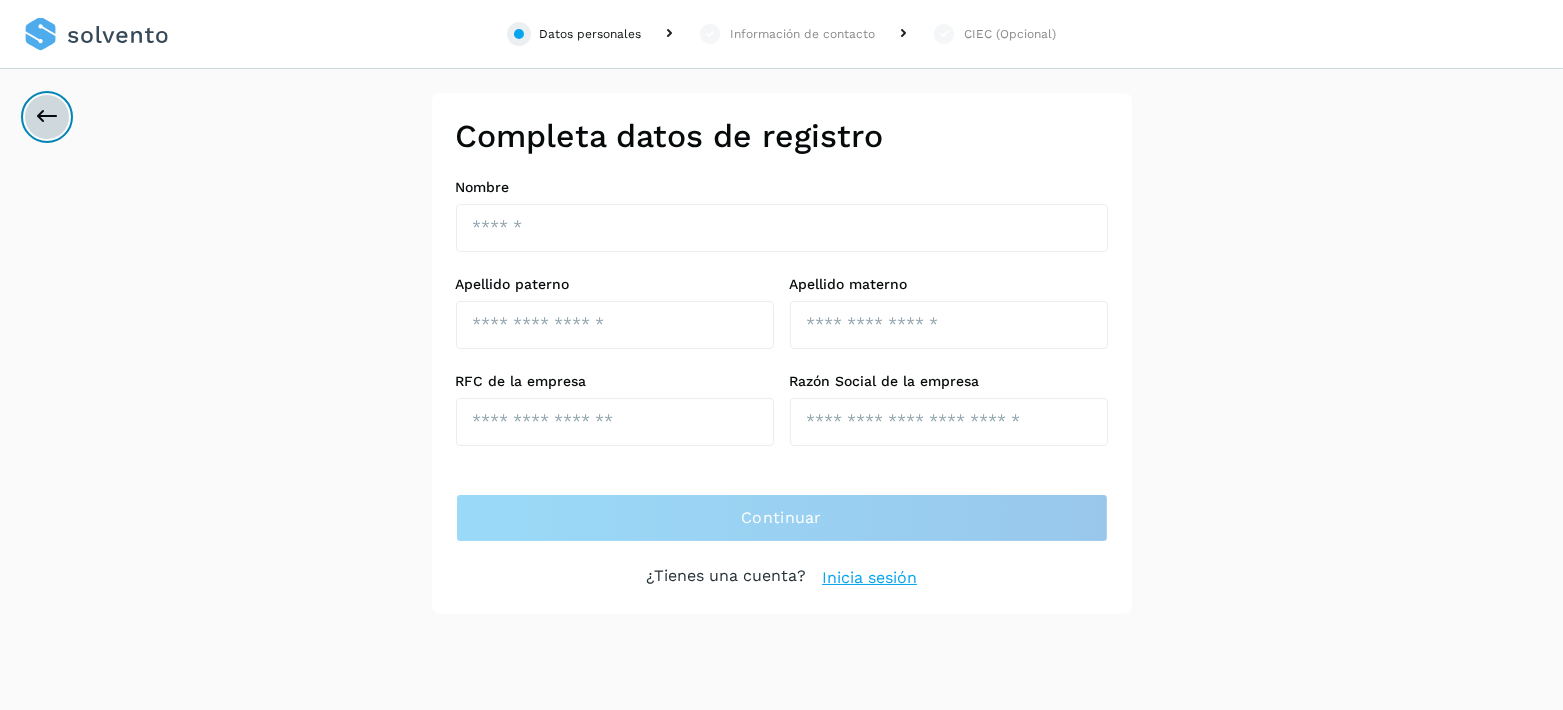 click at bounding box center [47, 117] 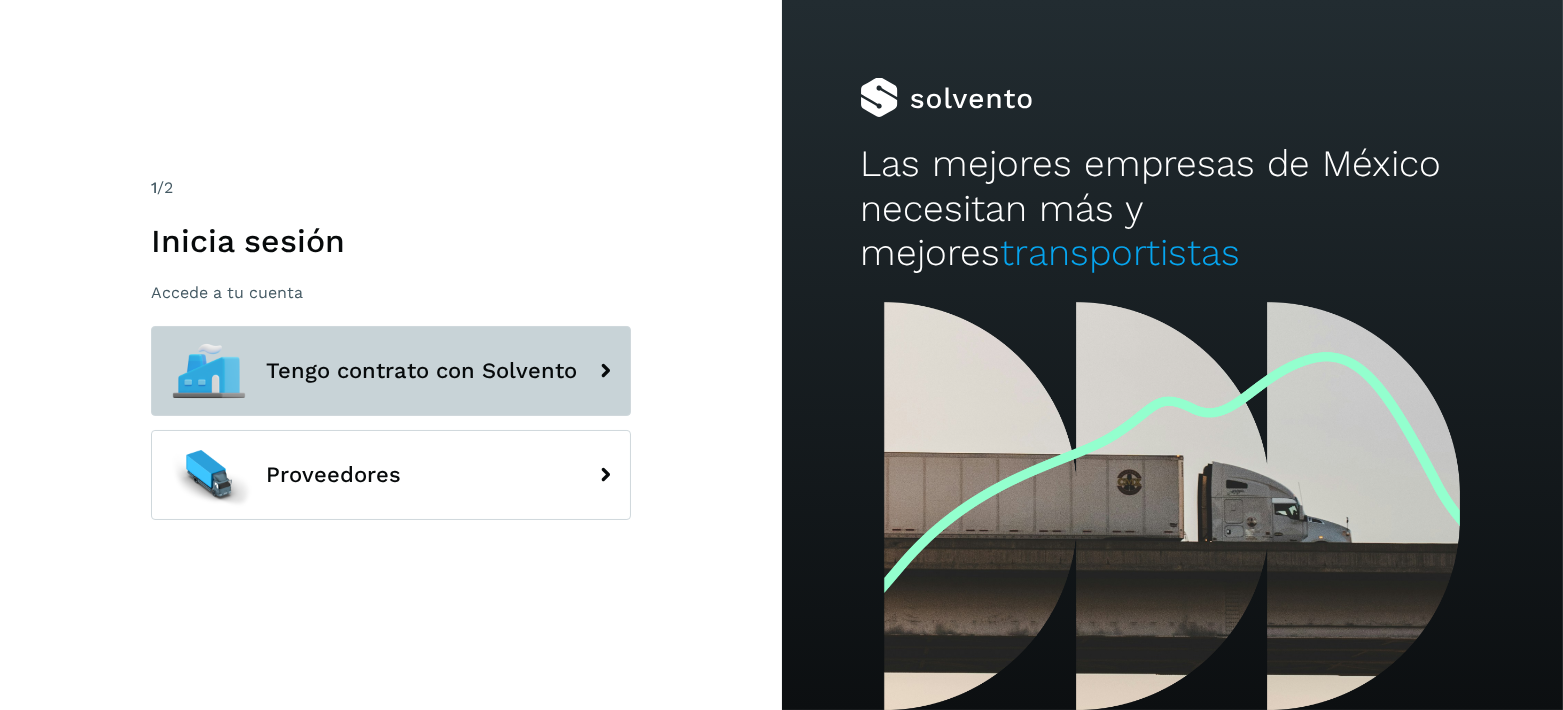 click on "Tengo contrato con Solvento" at bounding box center [391, 371] 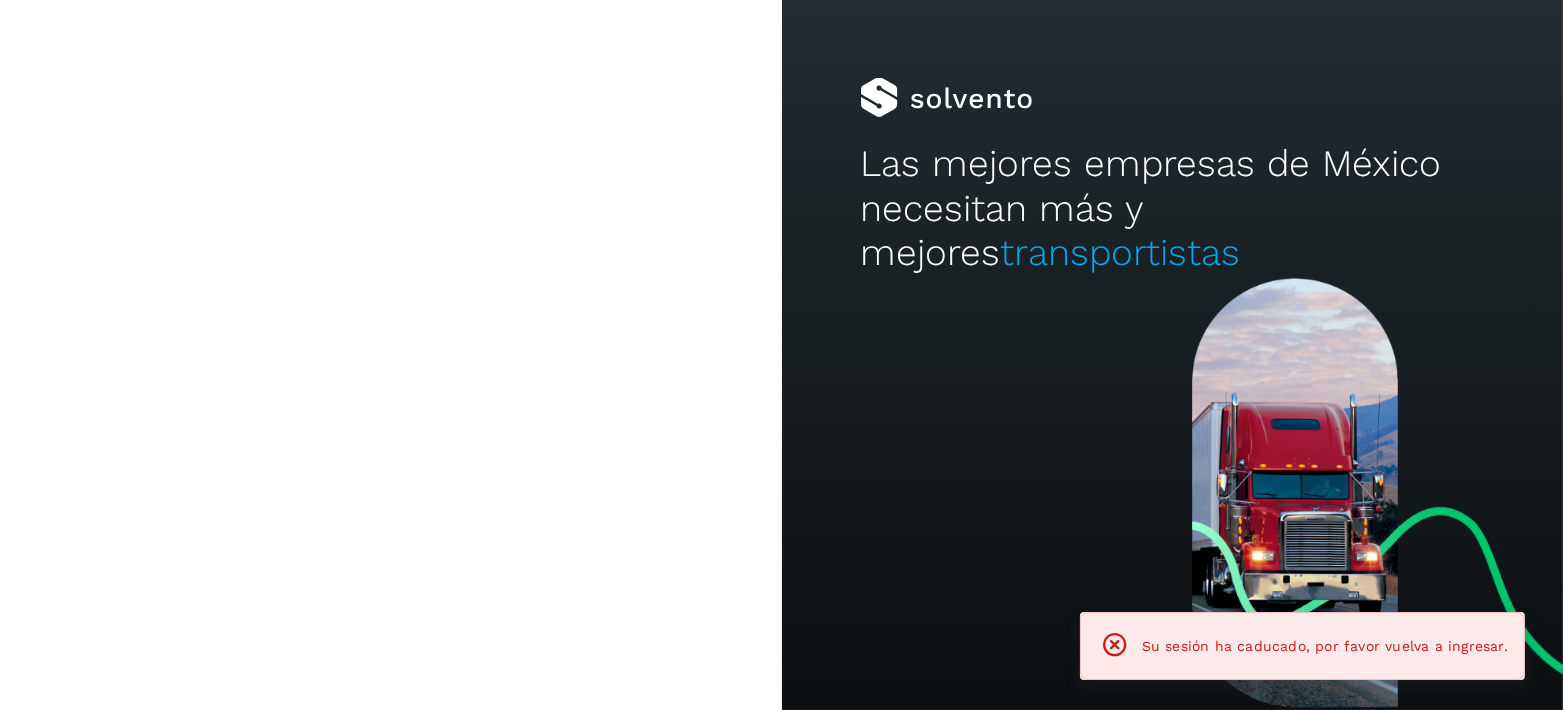 click 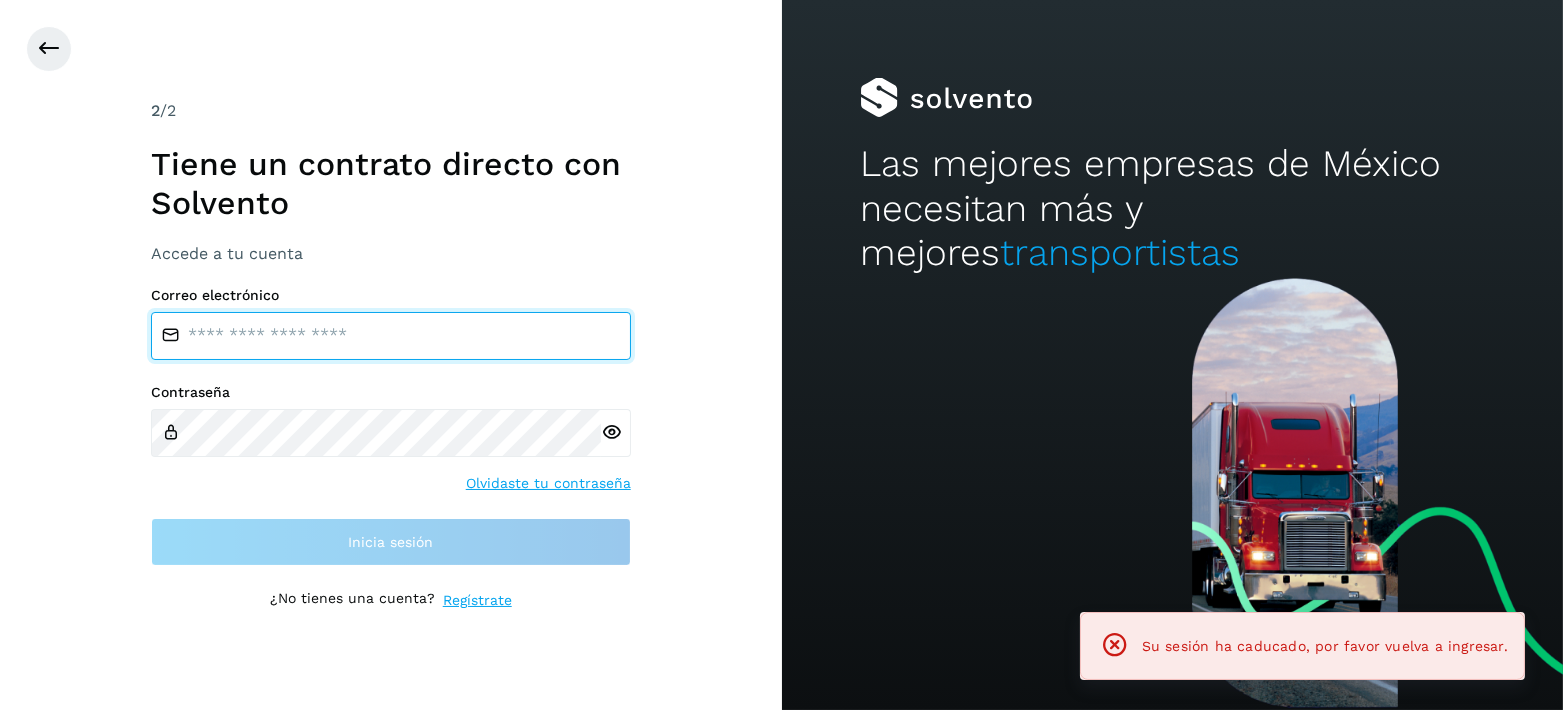 type on "**********" 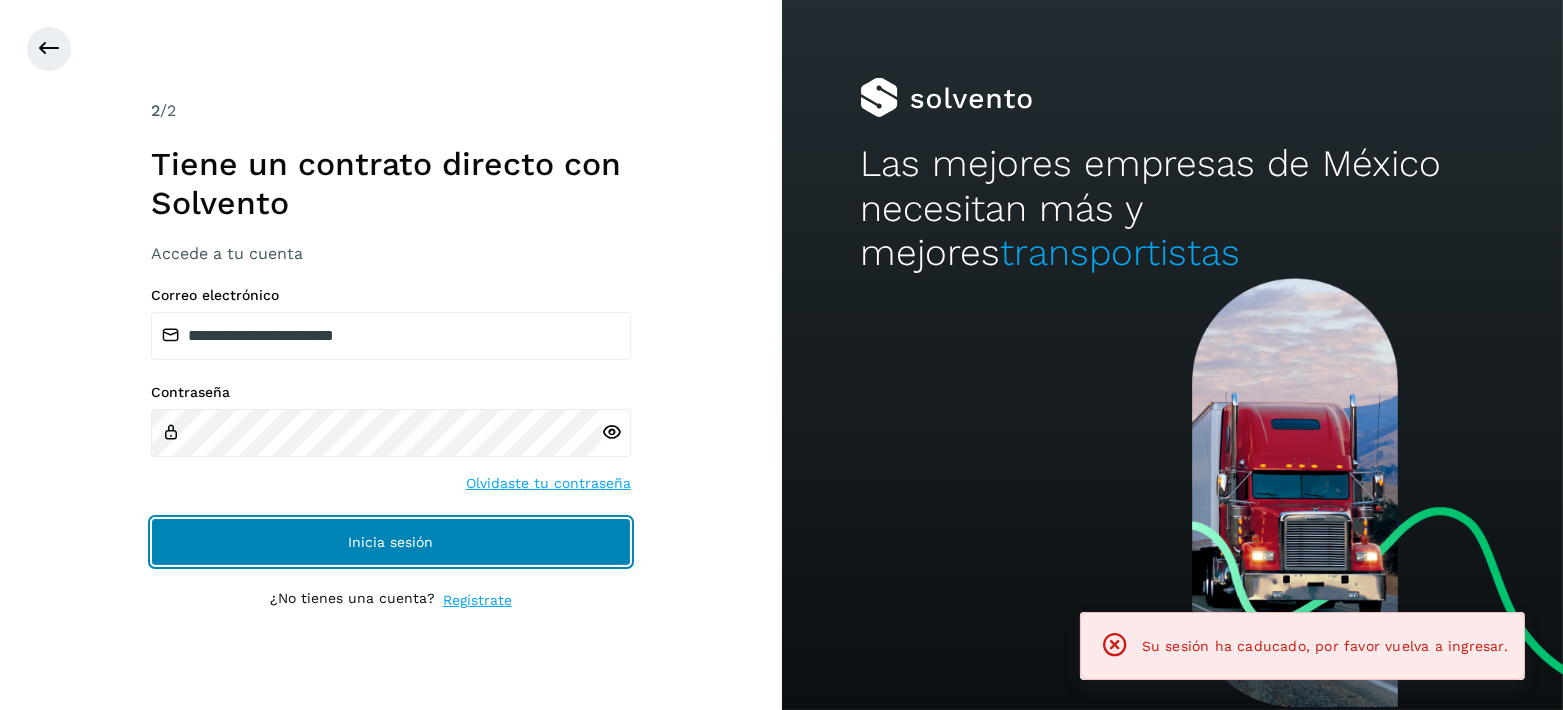 click on "Inicia sesión" at bounding box center (391, 542) 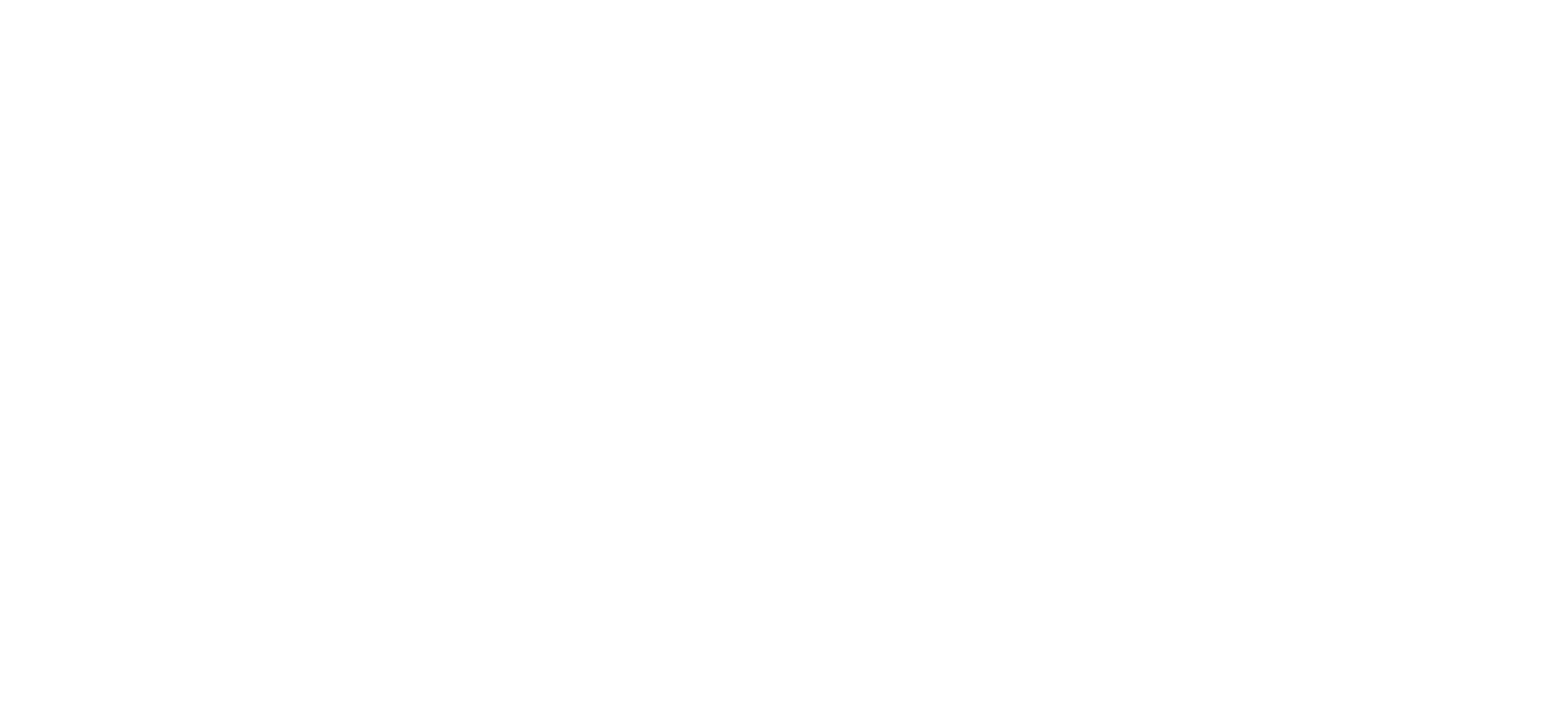 scroll, scrollTop: 0, scrollLeft: 0, axis: both 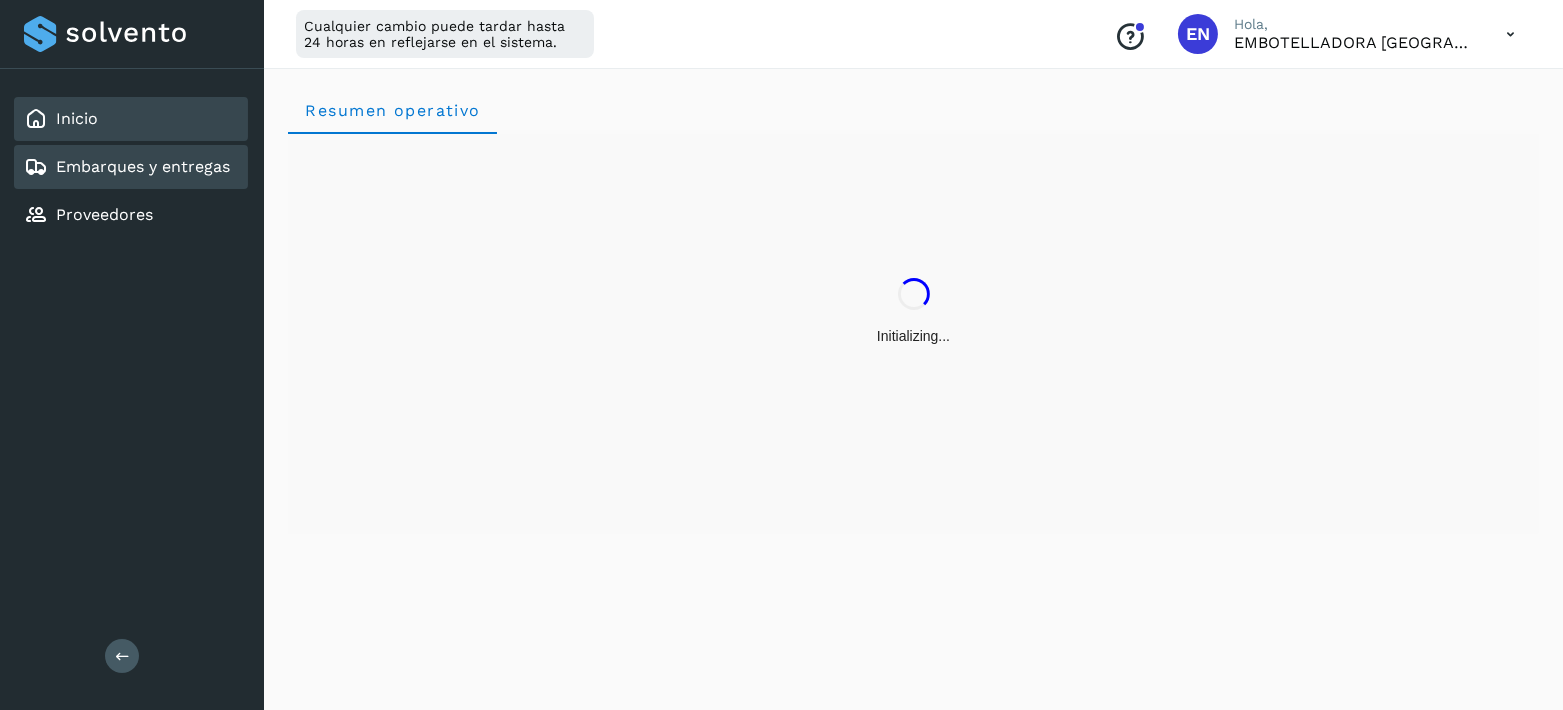 click on "Embarques y entregas" at bounding box center (143, 166) 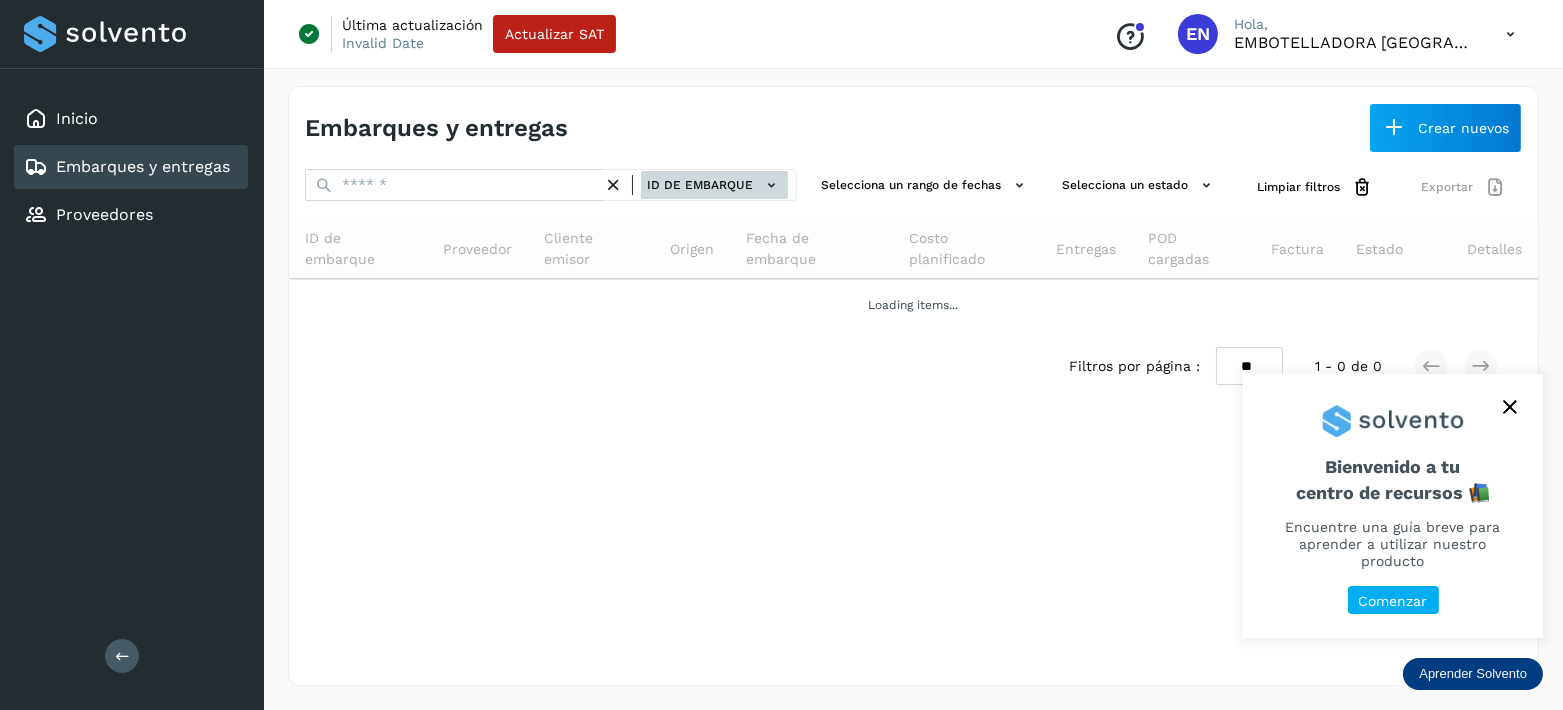 click on "ID de embarque" 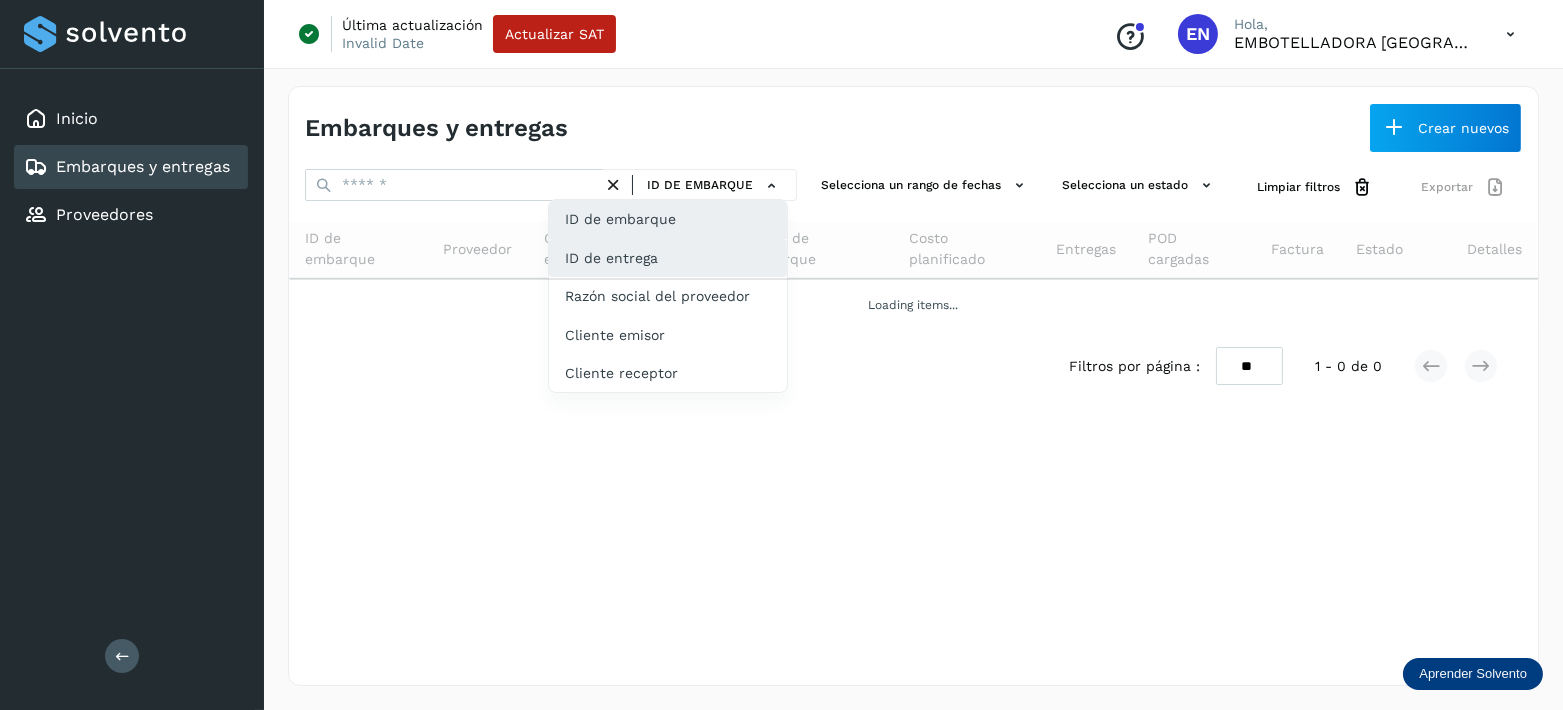 click on "ID de entrega" 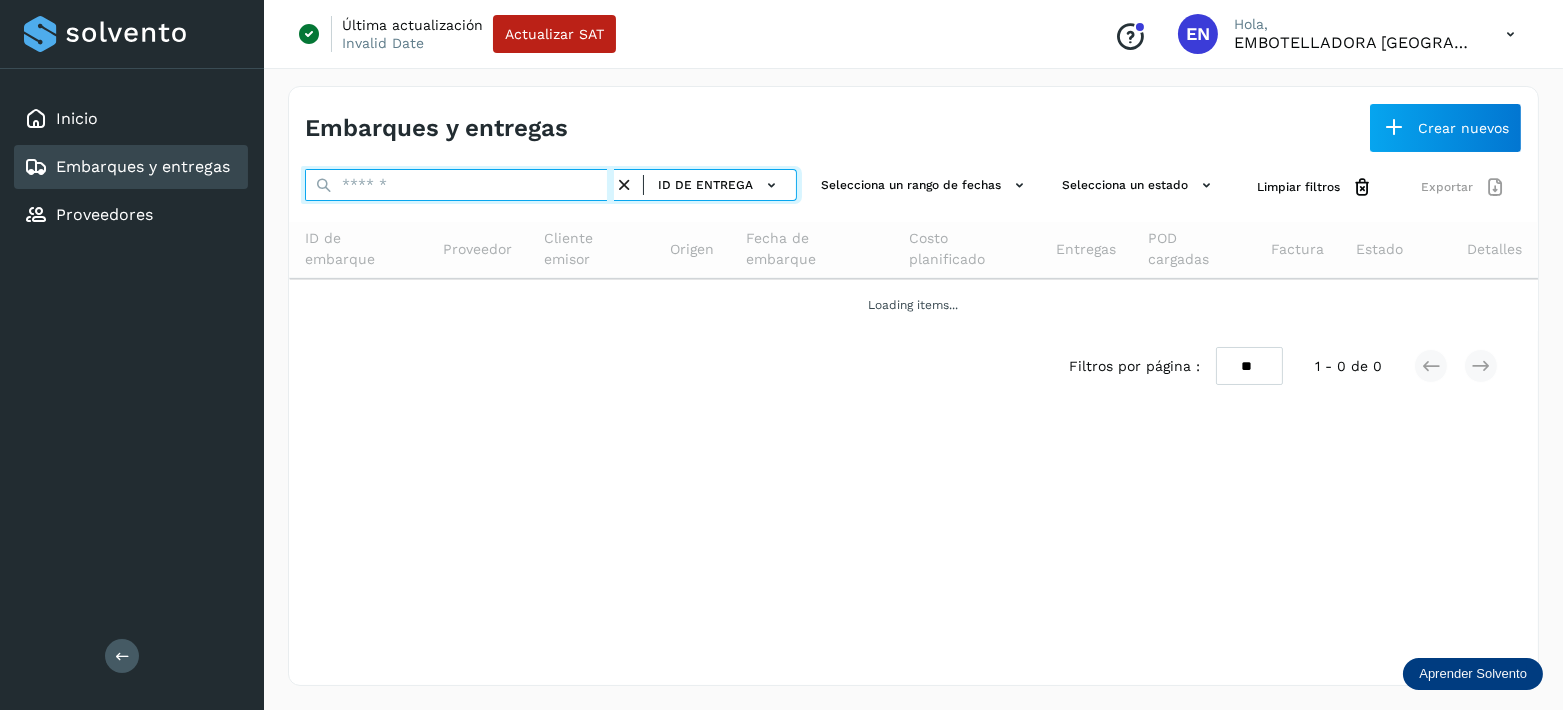 click at bounding box center (459, 185) 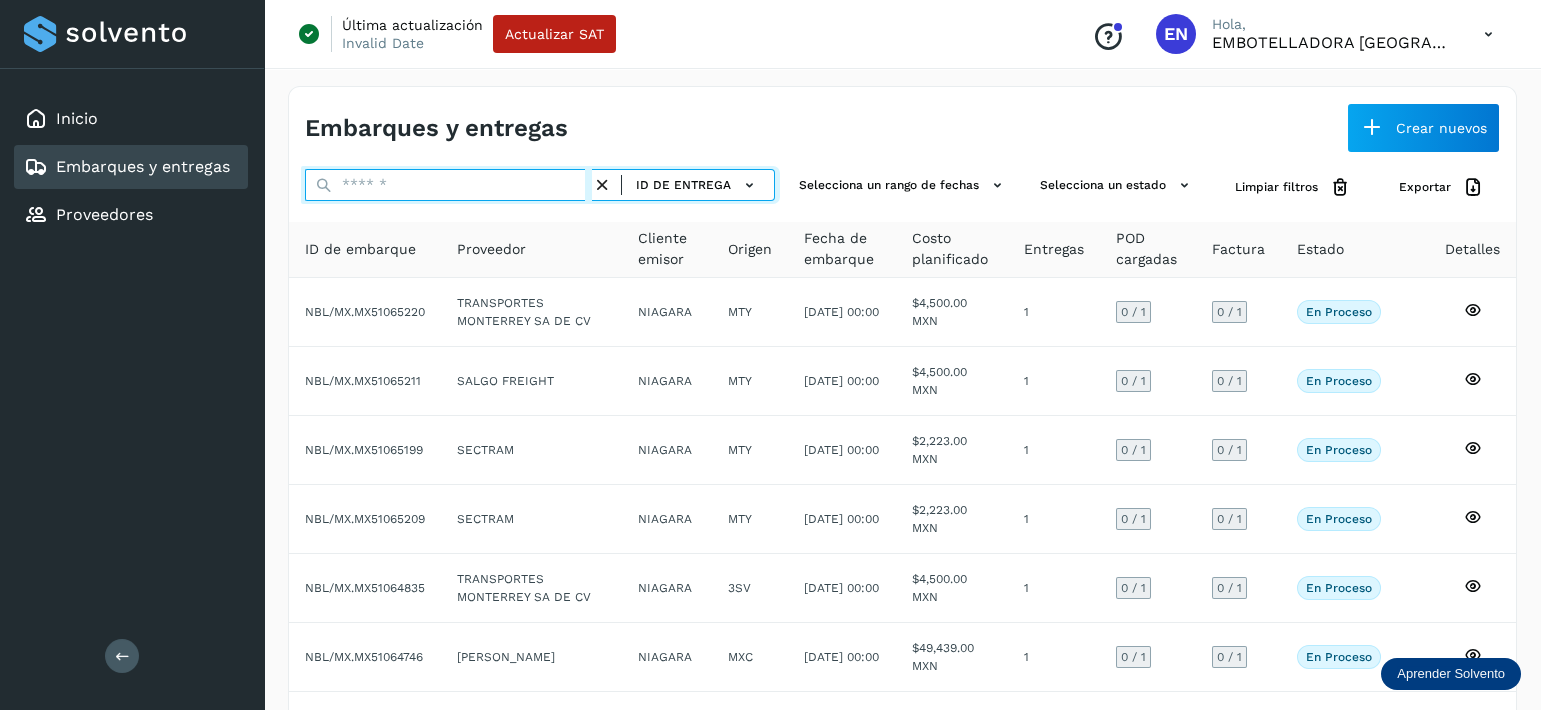 paste on "*********" 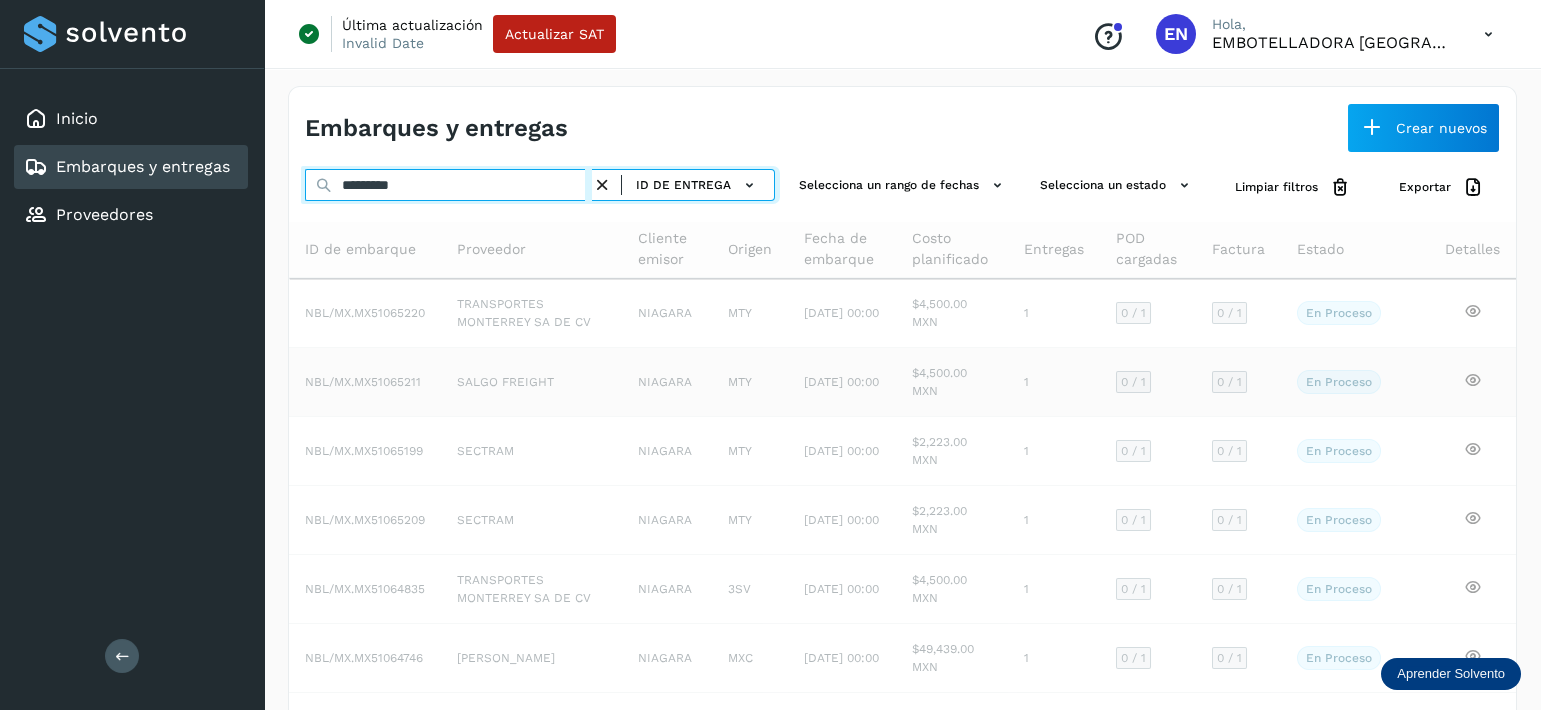 type on "*********" 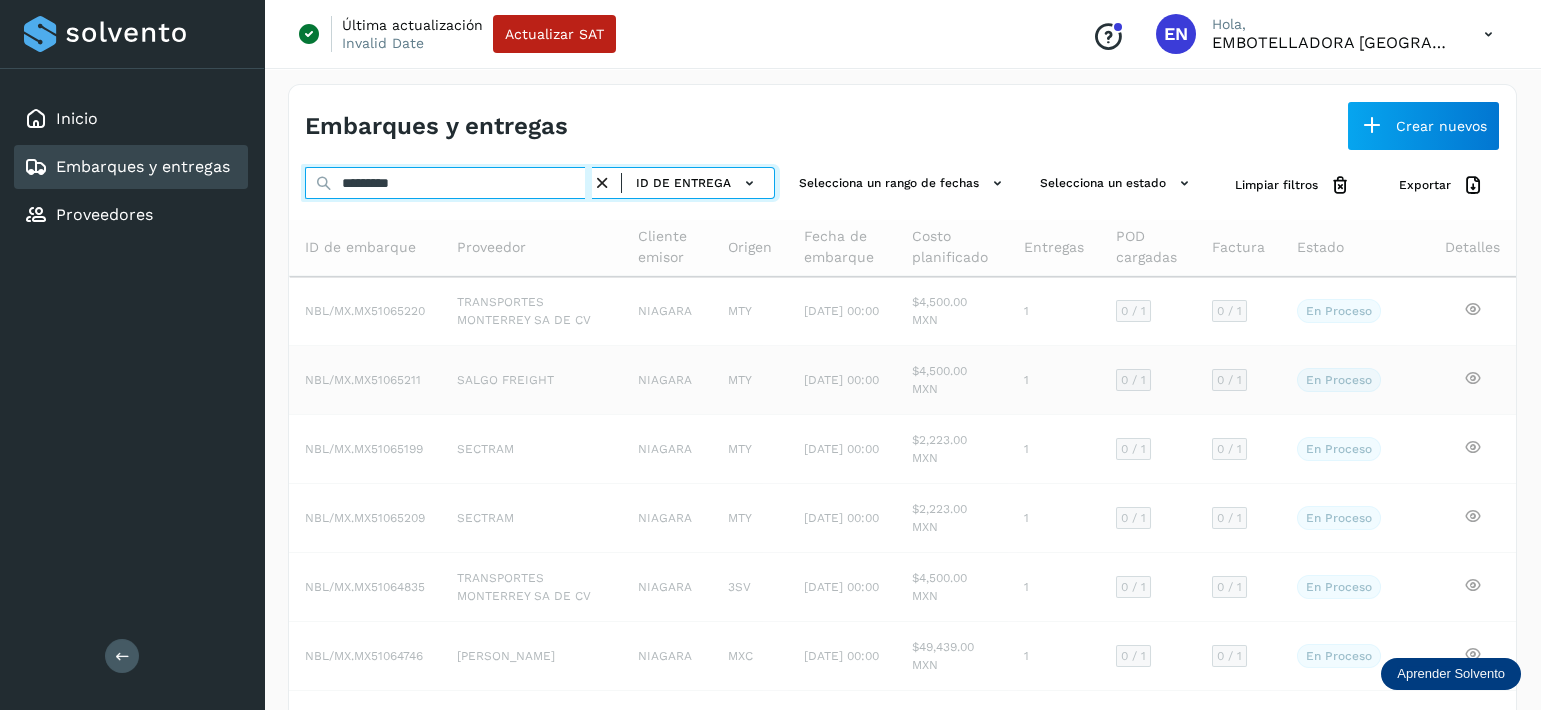 scroll, scrollTop: 0, scrollLeft: 0, axis: both 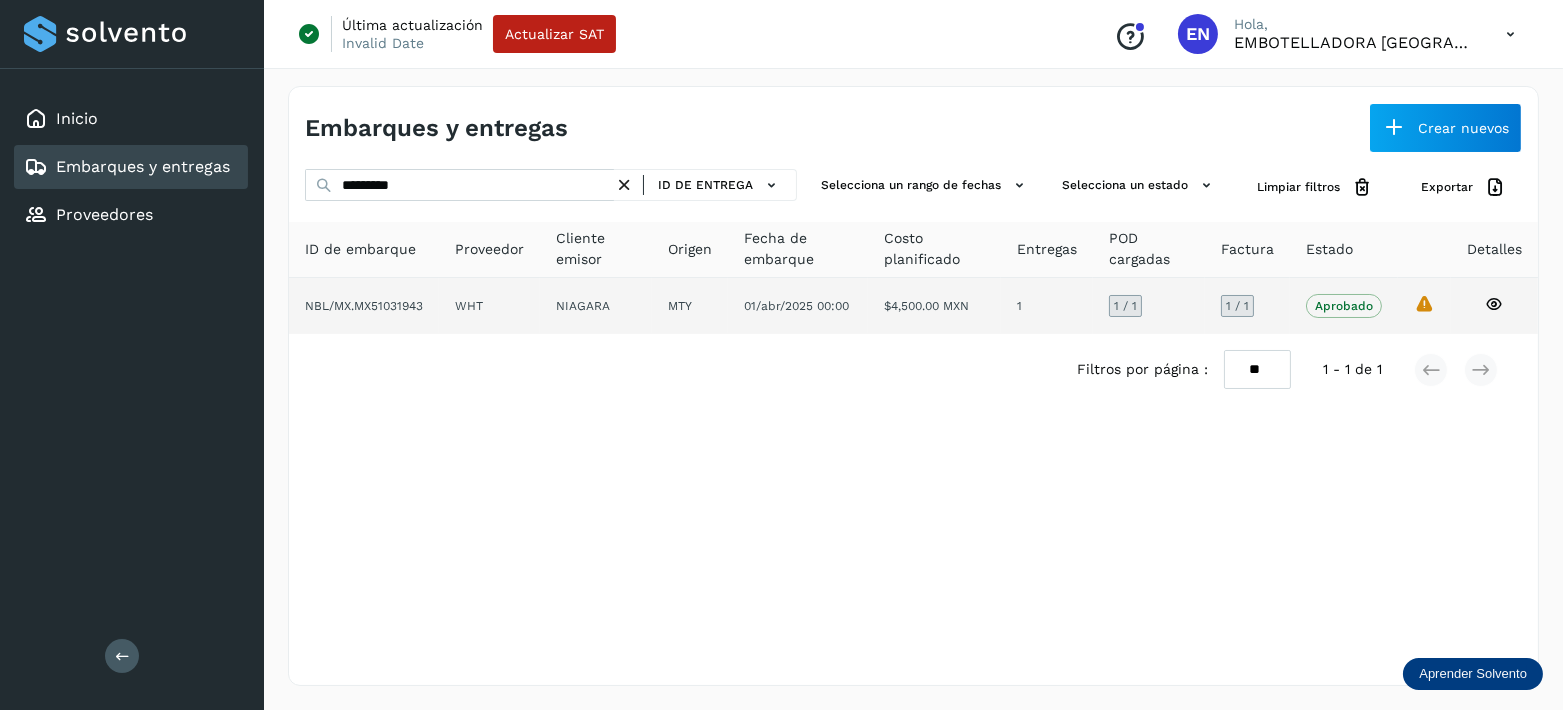 click 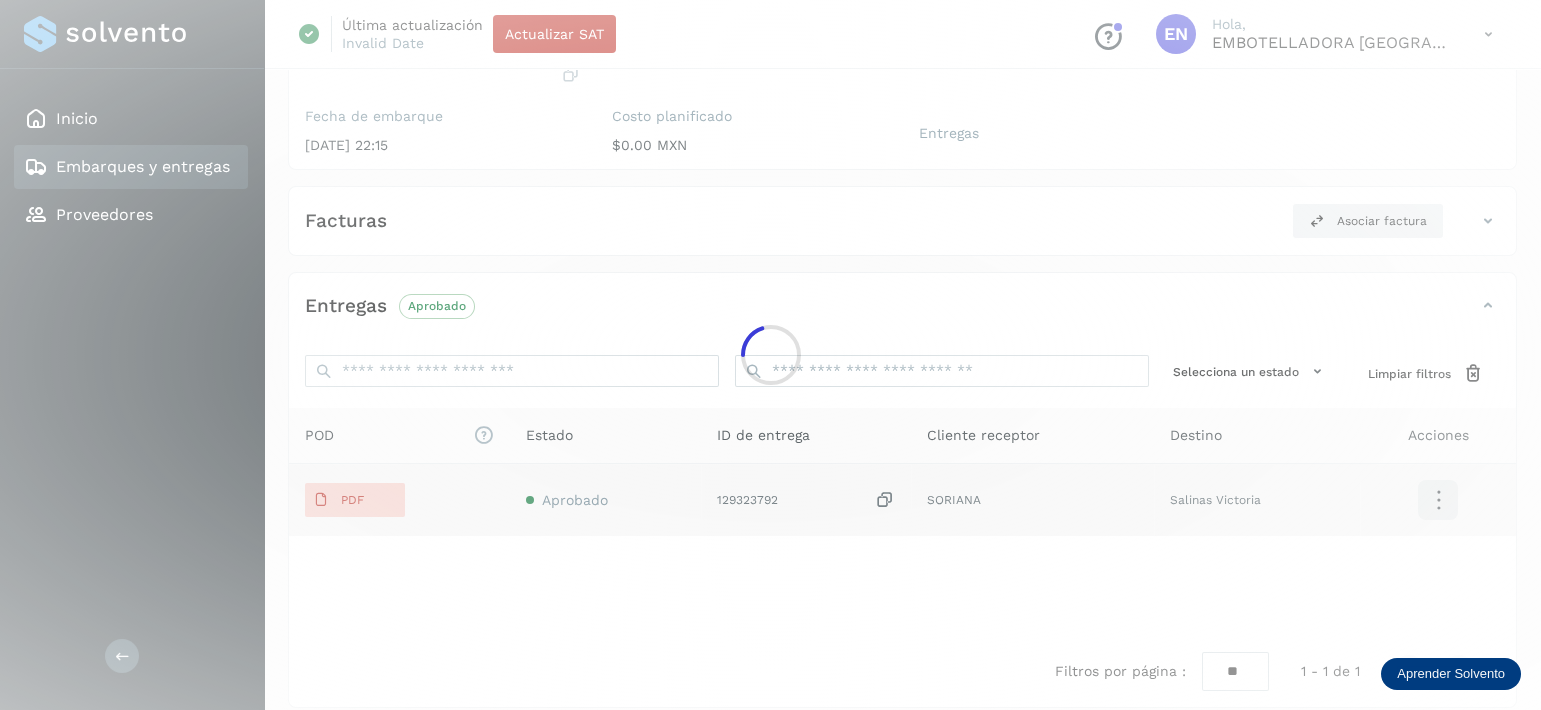 scroll, scrollTop: 294, scrollLeft: 0, axis: vertical 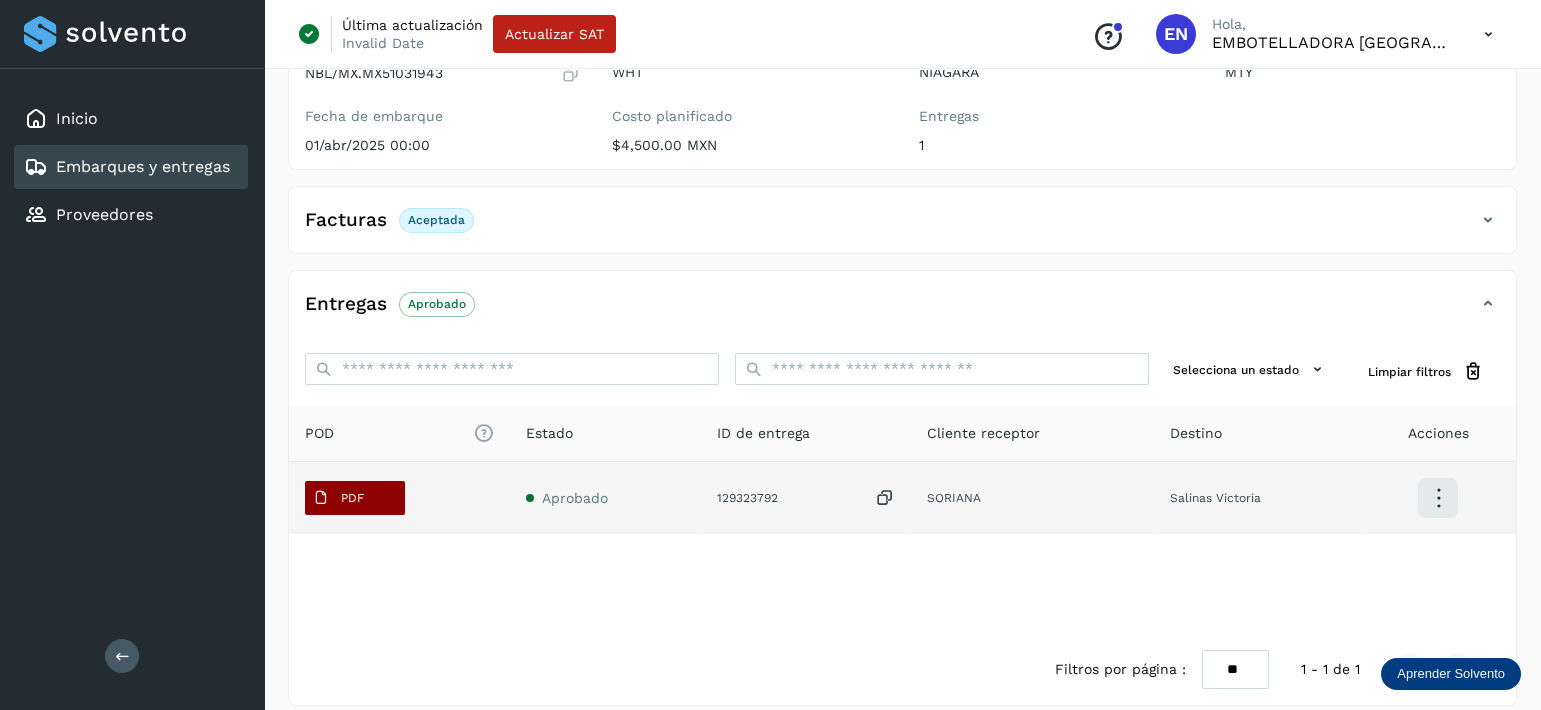 click on "PDF" at bounding box center [352, 498] 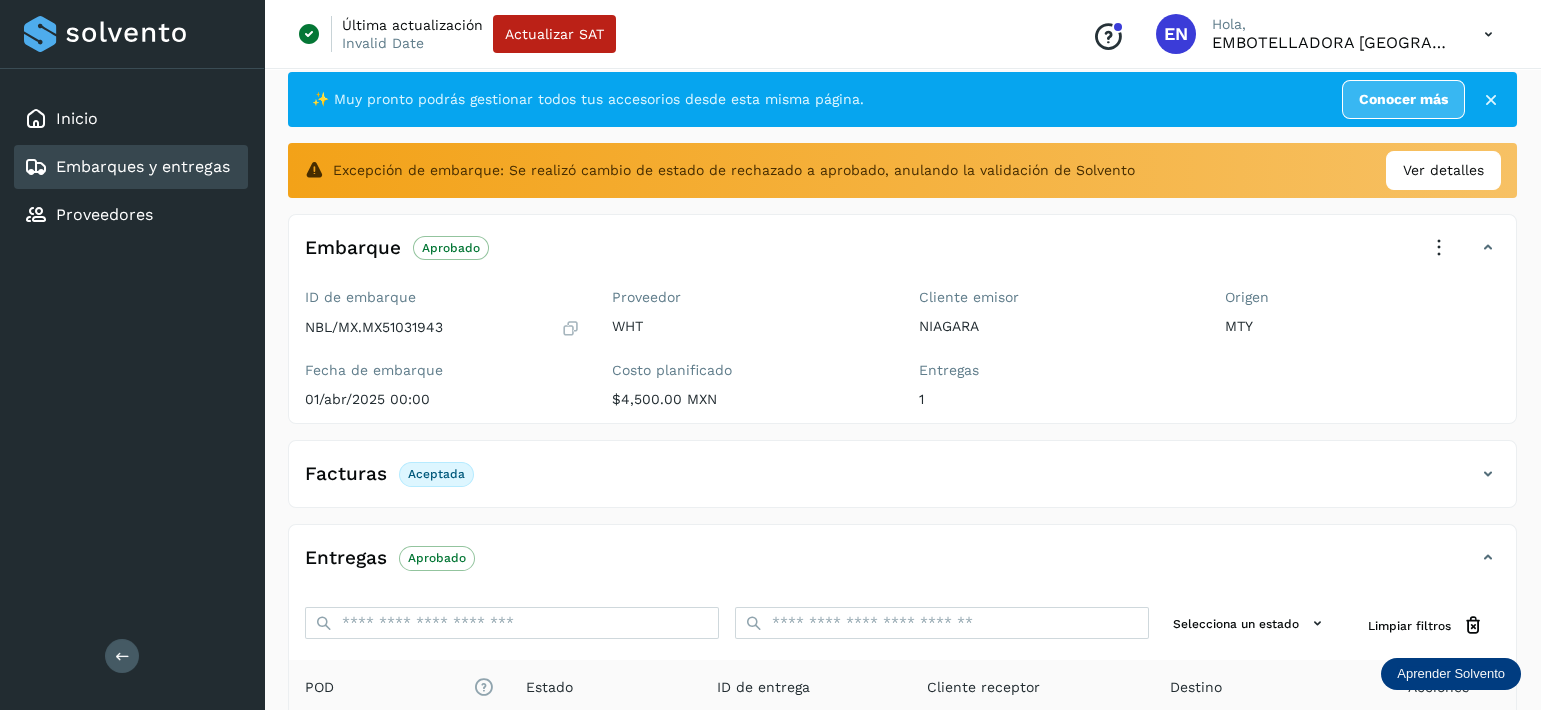 scroll, scrollTop: 0, scrollLeft: 0, axis: both 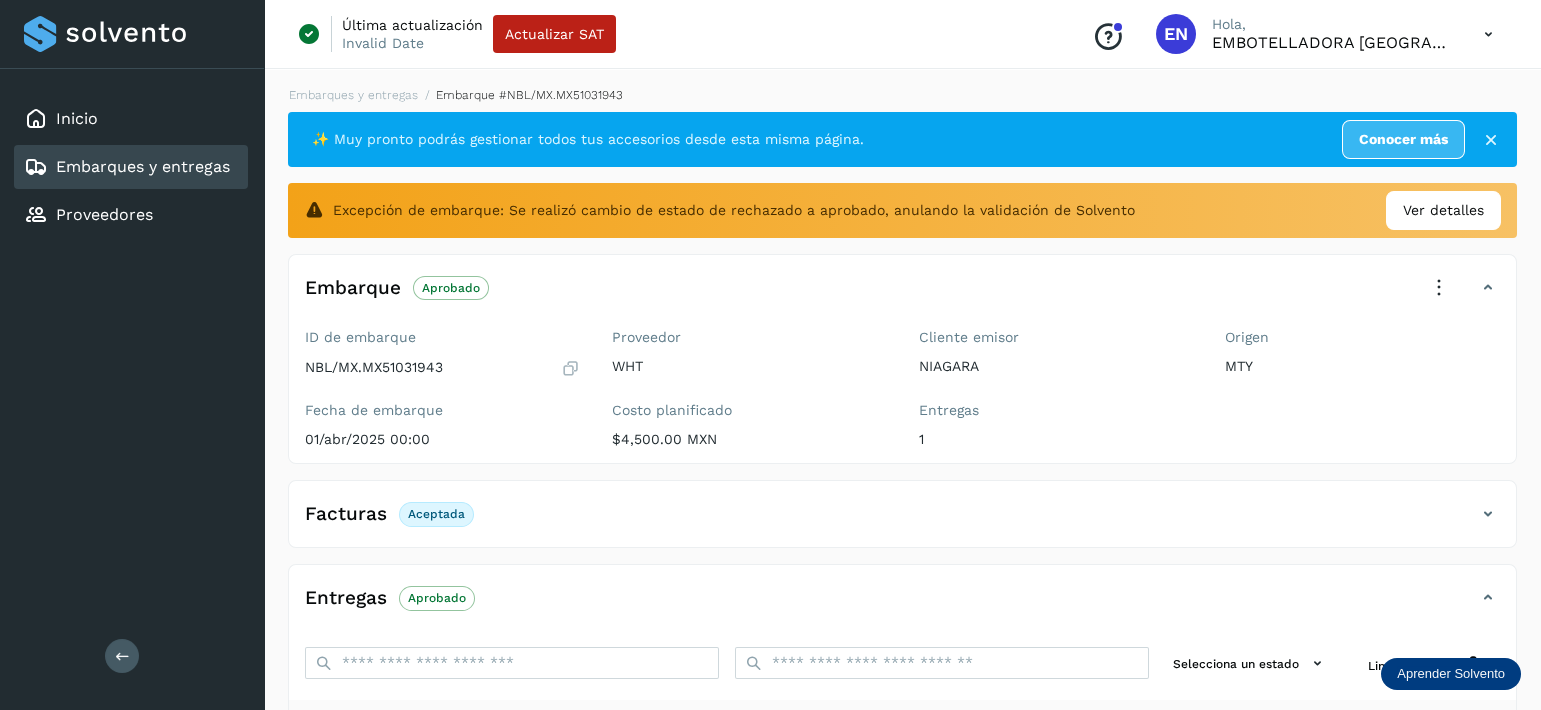 type 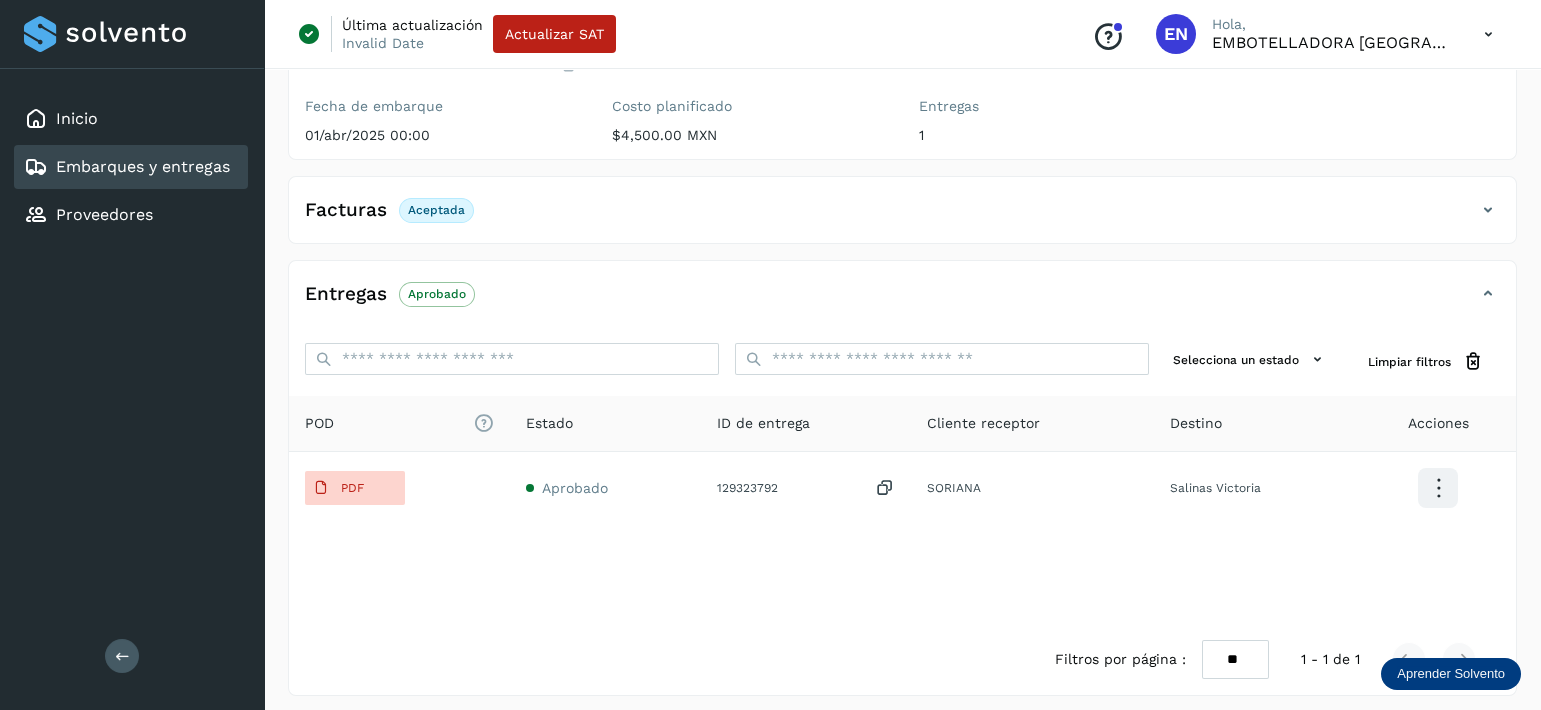 scroll, scrollTop: 312, scrollLeft: 0, axis: vertical 